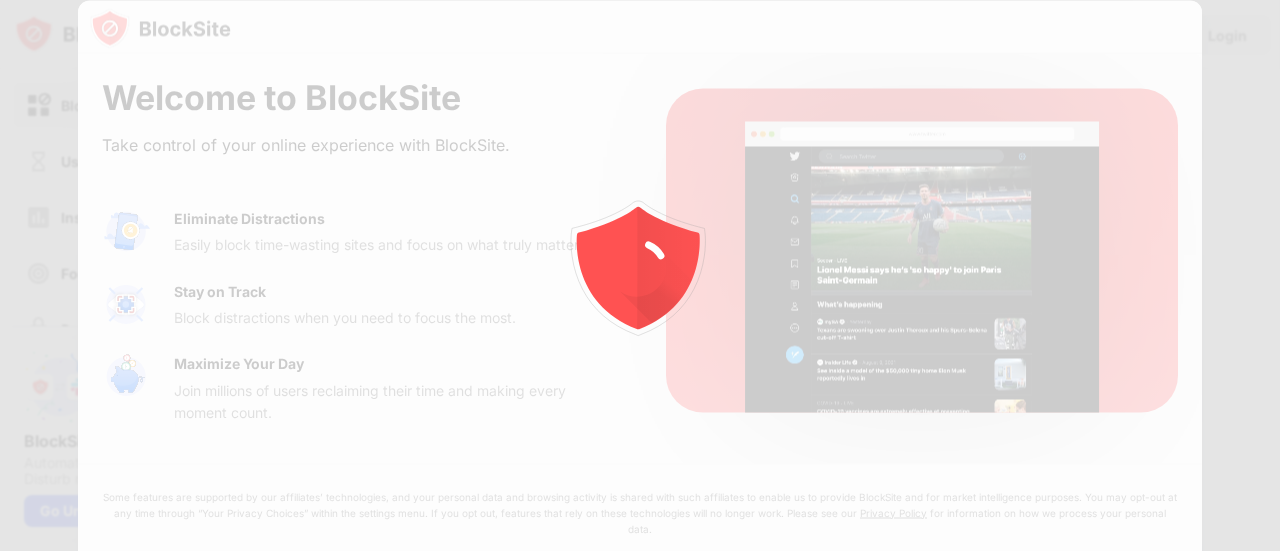 scroll, scrollTop: 0, scrollLeft: 0, axis: both 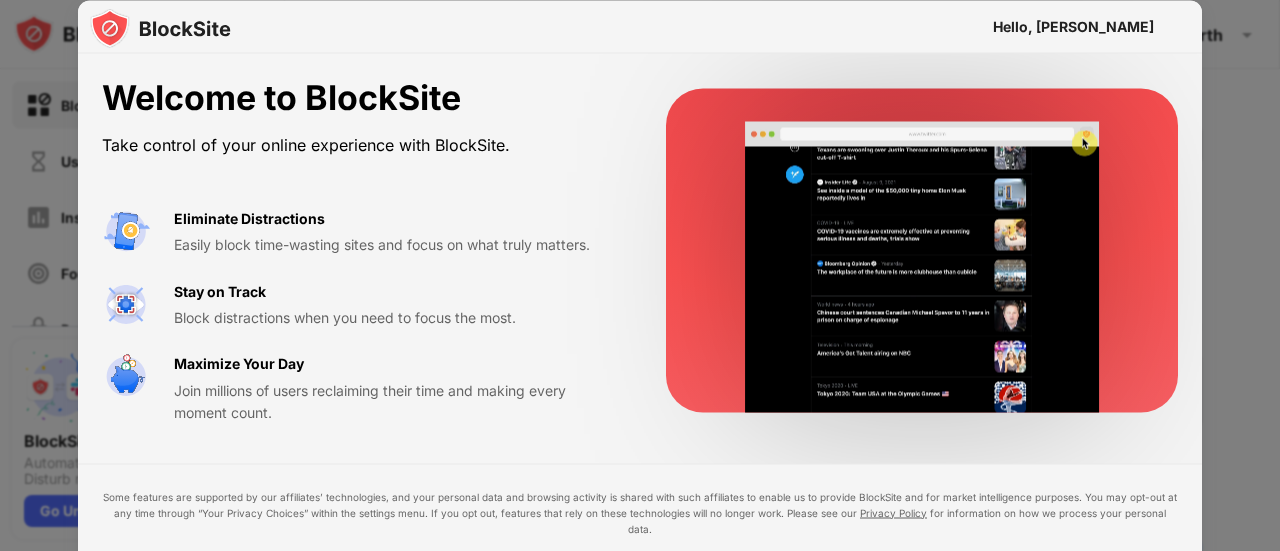 drag, startPoint x: 1279, startPoint y: 285, endPoint x: 1279, endPoint y: 598, distance: 313 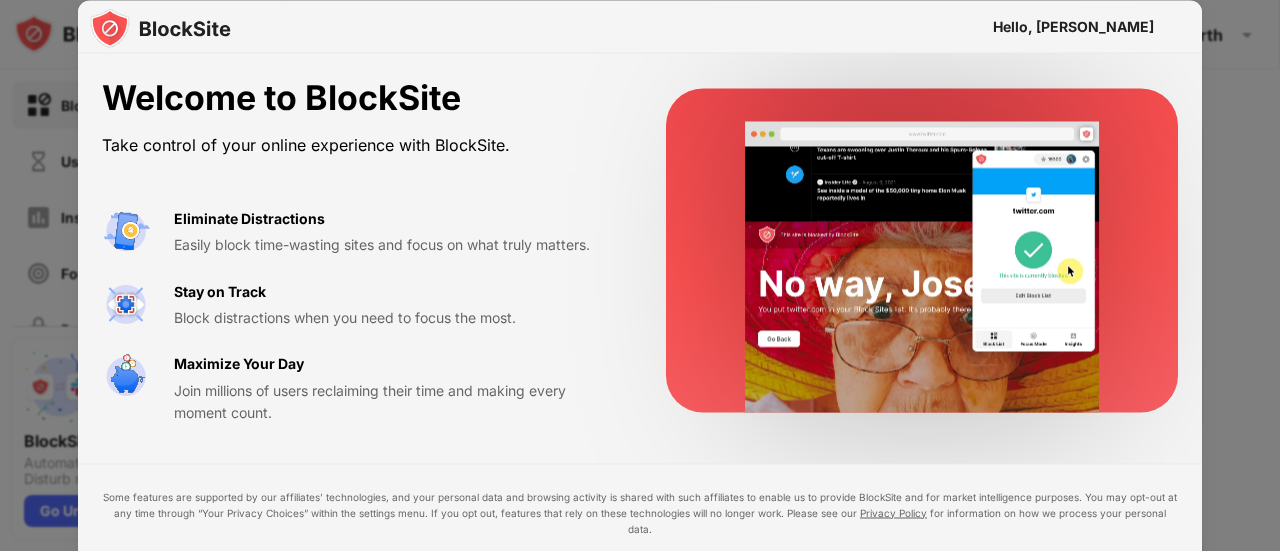 click on "Block Sites Usage Limit Insights Focus Mode Password Protection Custom Block Page Settings About Blocking Sync with other devices Disabled BlockSite's Slack App Automatically turn on Do Not Disturb mode in focus mode Go Unlimited 0 0 Siddharth Siddharth Shah View Account Insights Premium Rewards Settings Support Log Out Block List Block sites permanently or by schedule Redirect Choose a site to be redirected to when blocking is active Schedule Select which days and timeframes the block list will be active Add to Block List Blocked Items Whitelist mode Block all websites except for those in your whitelist. Whitelist Mode only works with URLs and won't include categories or keywords. 🔞 Adult Category Export Export Files (for websites items only) Import Import Files (for websites items only) 2 sites left to add to your block list. Click here to upgrade and enjoy an unlimited block list. Go Unlimited Hello, Siddharth Welcome to BlockSite Take control of your online experience with BlockSite. Stay on Track" at bounding box center [640, 275] 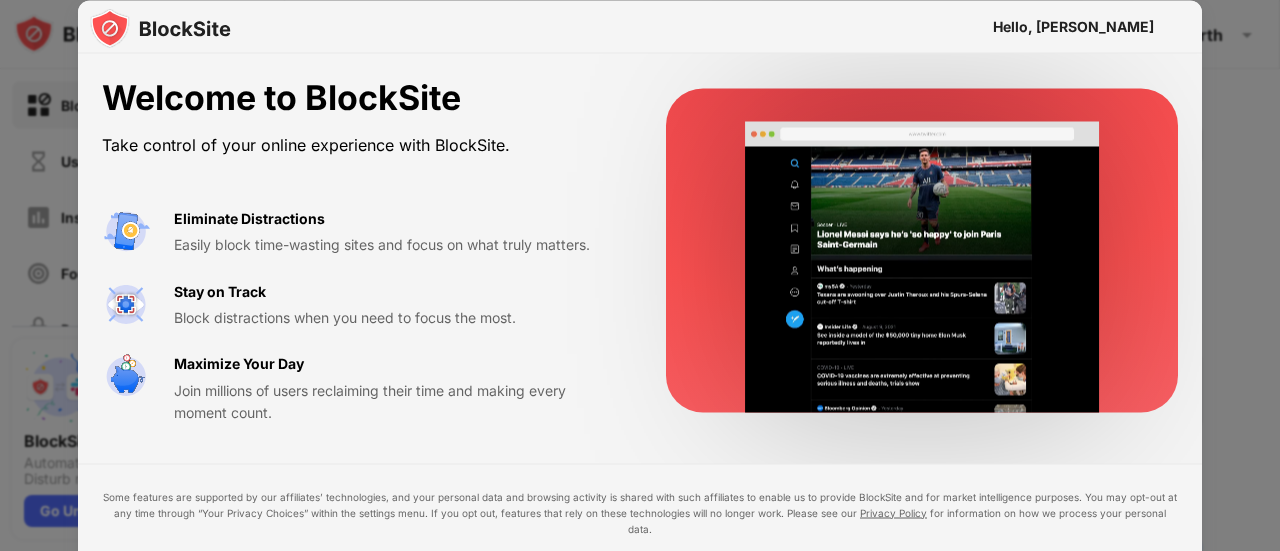click at bounding box center [640, 275] 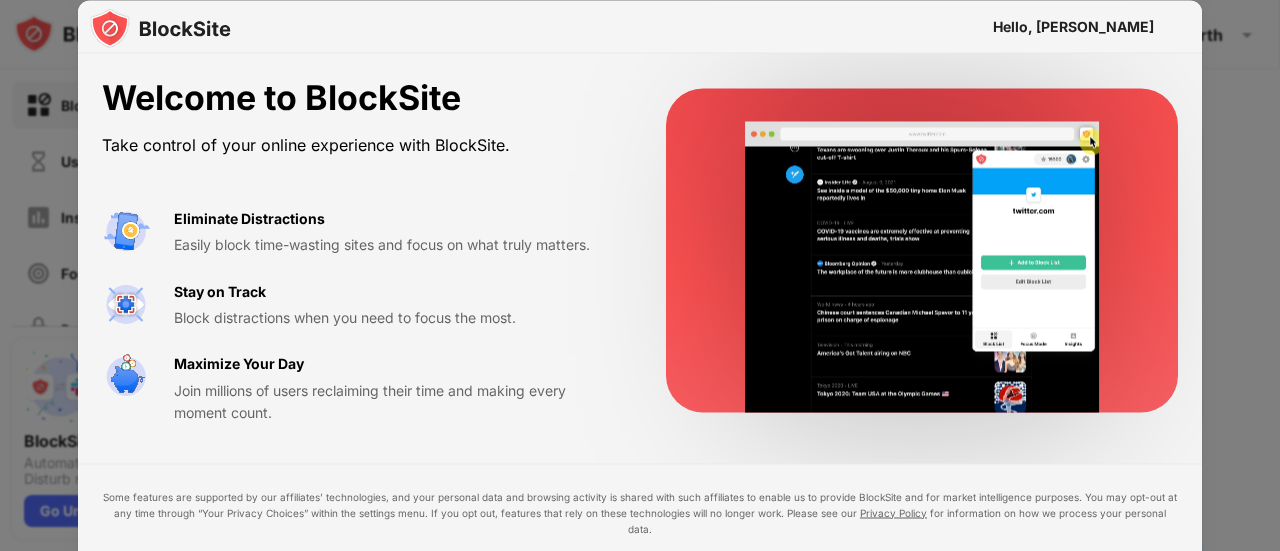 click at bounding box center [640, 275] 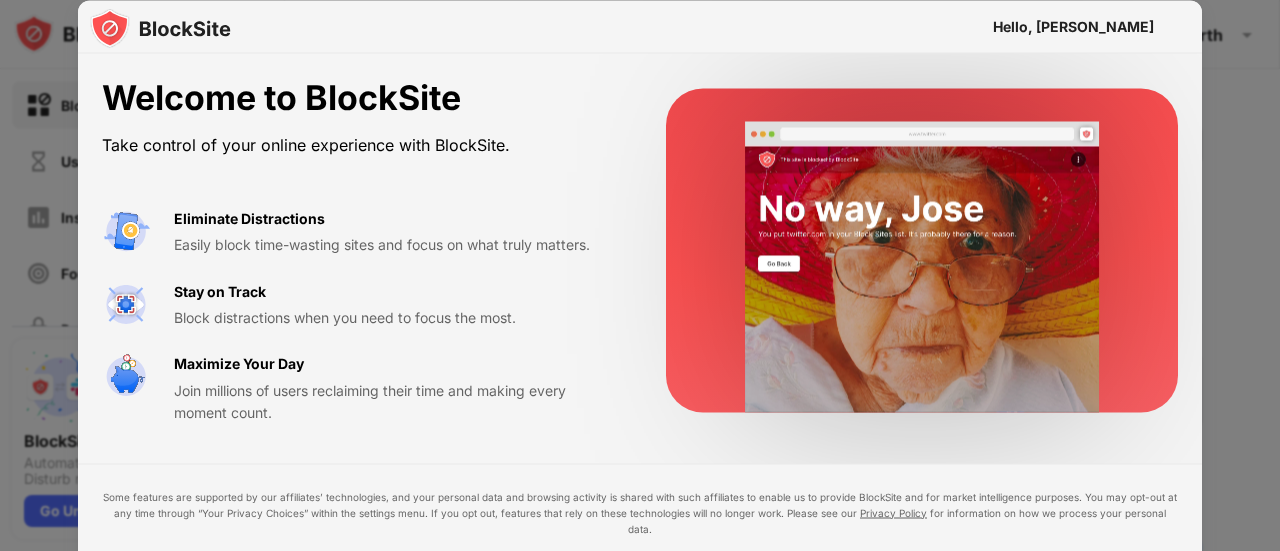 click on "Welcome to BlockSite Take control of your online experience with BlockSite. Eliminate Distractions Easily block time-wasting sites and focus on what truly matters. Stay on Track Block distractions when you need to focus the most. Maximize Your Day Join millions of users reclaiming their time and making every moment count. Some features are supported by our affiliates’ technologies, and your personal data and browsing activity is shared with such affiliates to enable us to provide BlockSite and for market intelligence purposes. You may opt-out at any time through “Your Privacy Choices” within the settings menu. If you opt out, features that rely on these technologies will no longer work. Please see our   Privacy Policy   for information on how we process your personal data. I Accept Maybe Later" at bounding box center [640, 347] 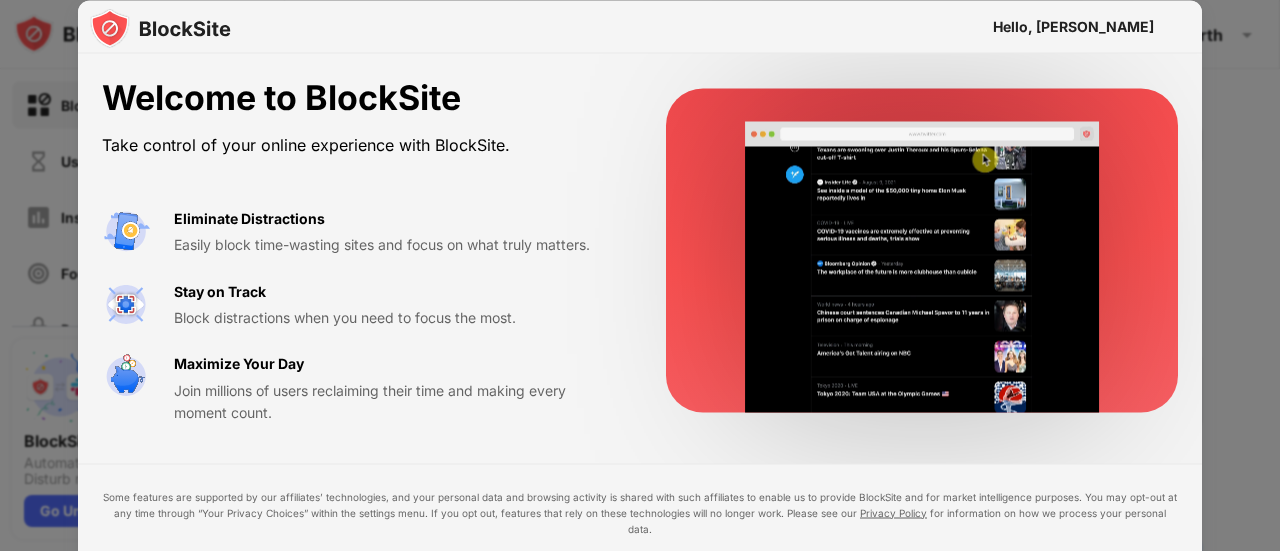 click at bounding box center [640, 275] 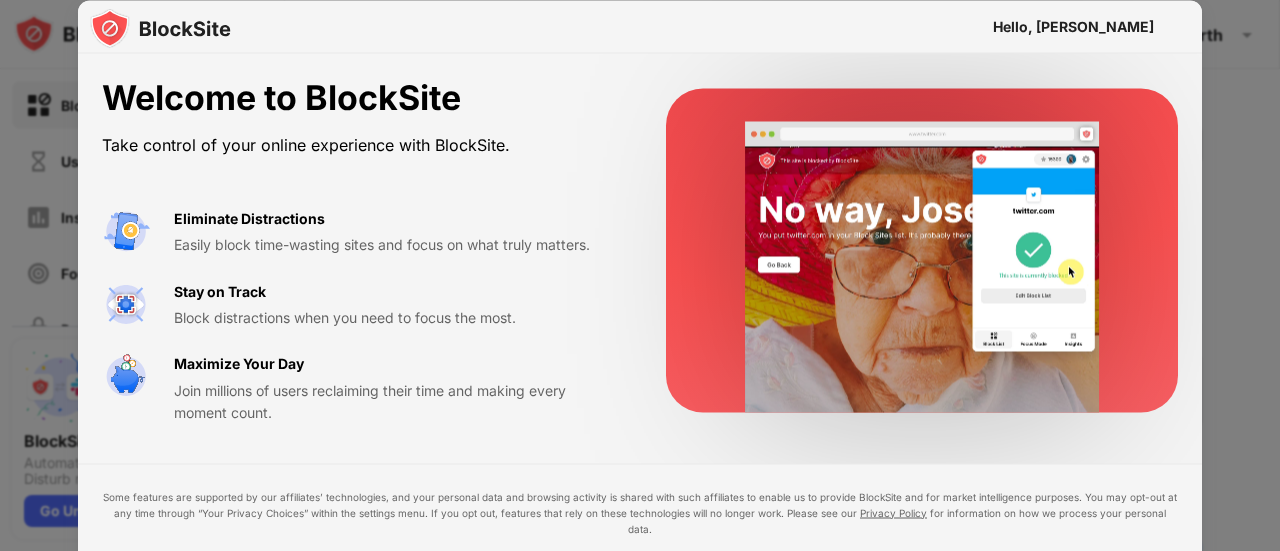 click at bounding box center [640, 275] 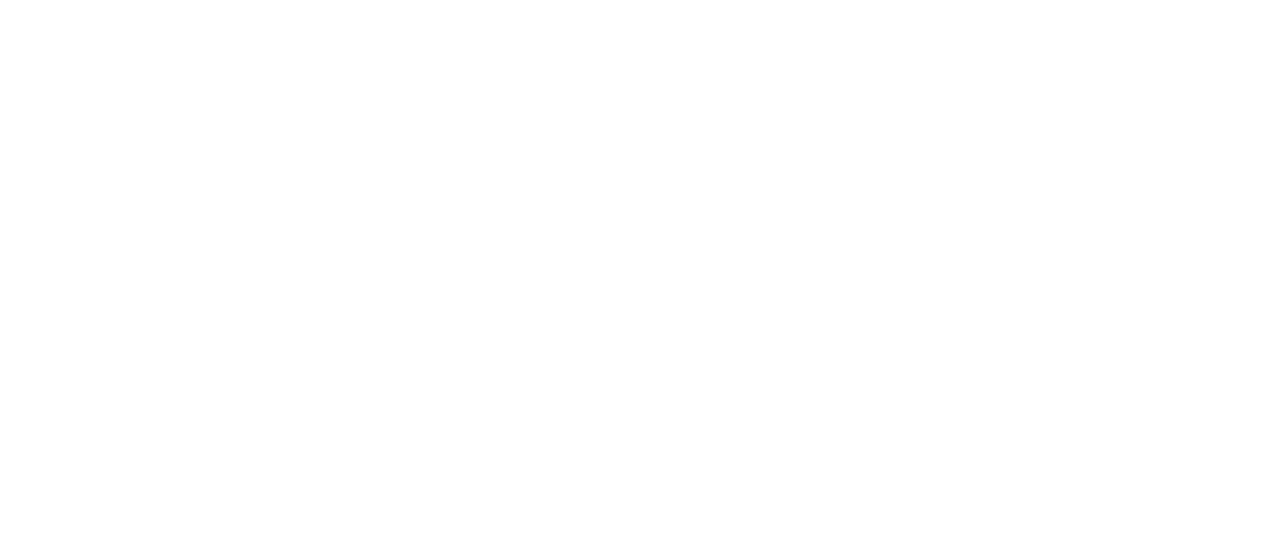 scroll, scrollTop: 0, scrollLeft: 0, axis: both 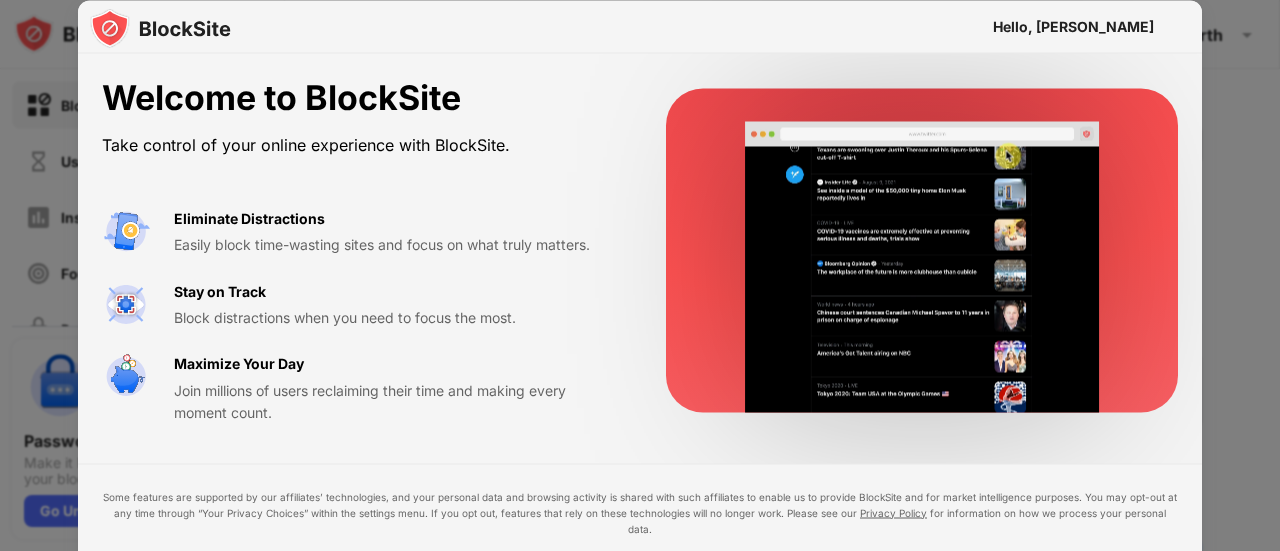 click on "Eliminate Distractions Easily block time-wasting sites and focus on what truly matters. Stay on Track Block distractions when you need to focus the most. Maximize Your Day Join millions of users reclaiming their time and making every moment count." at bounding box center (360, 315) 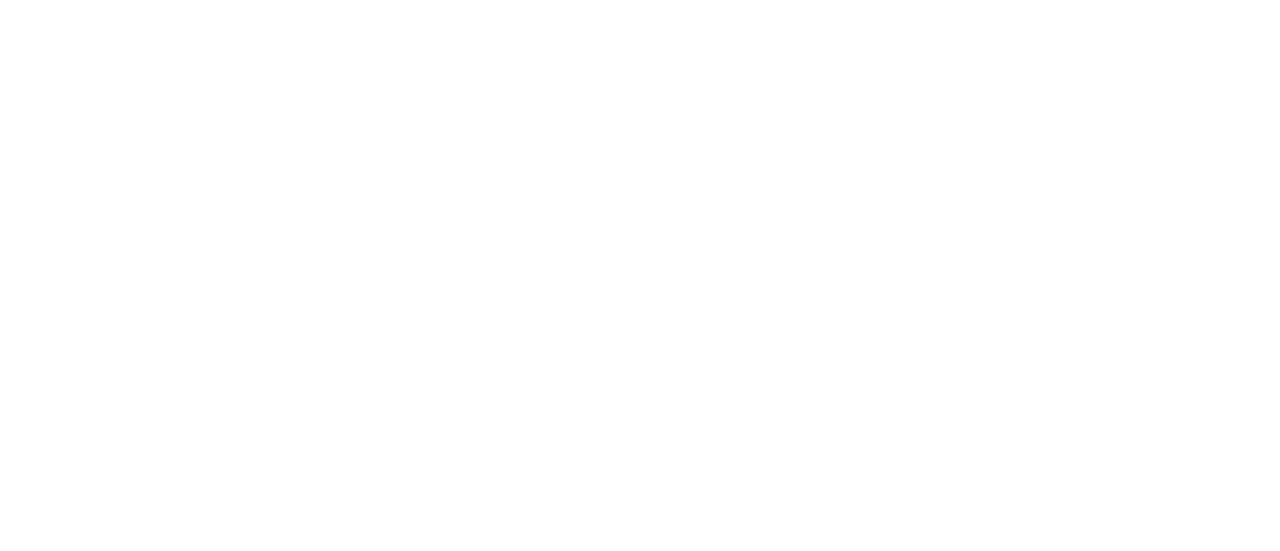 scroll, scrollTop: 0, scrollLeft: 0, axis: both 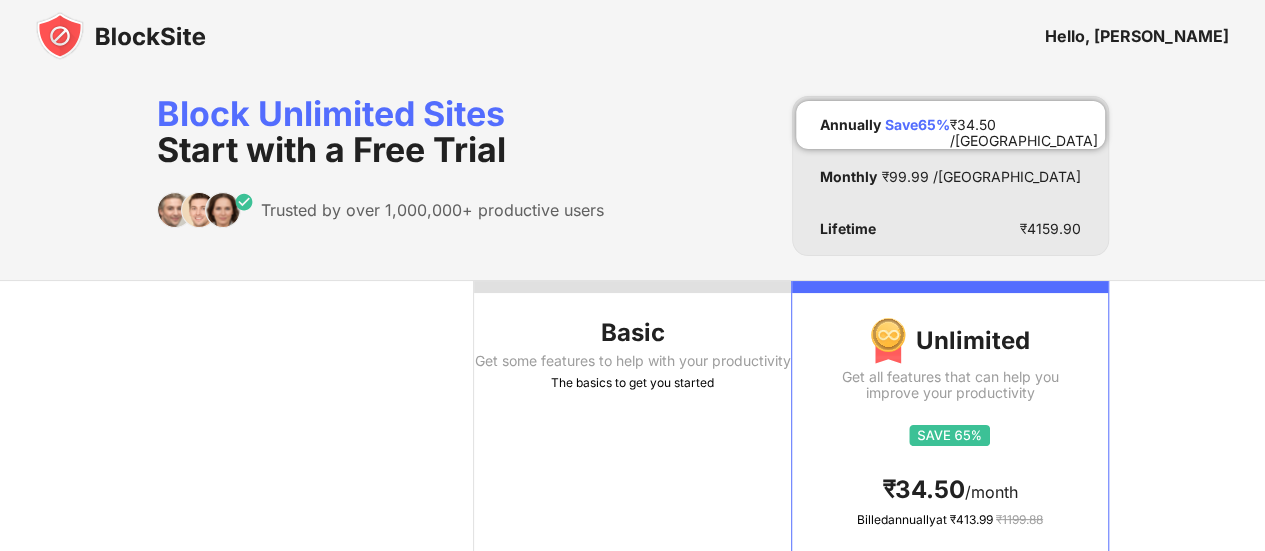 click at bounding box center [121, 36] 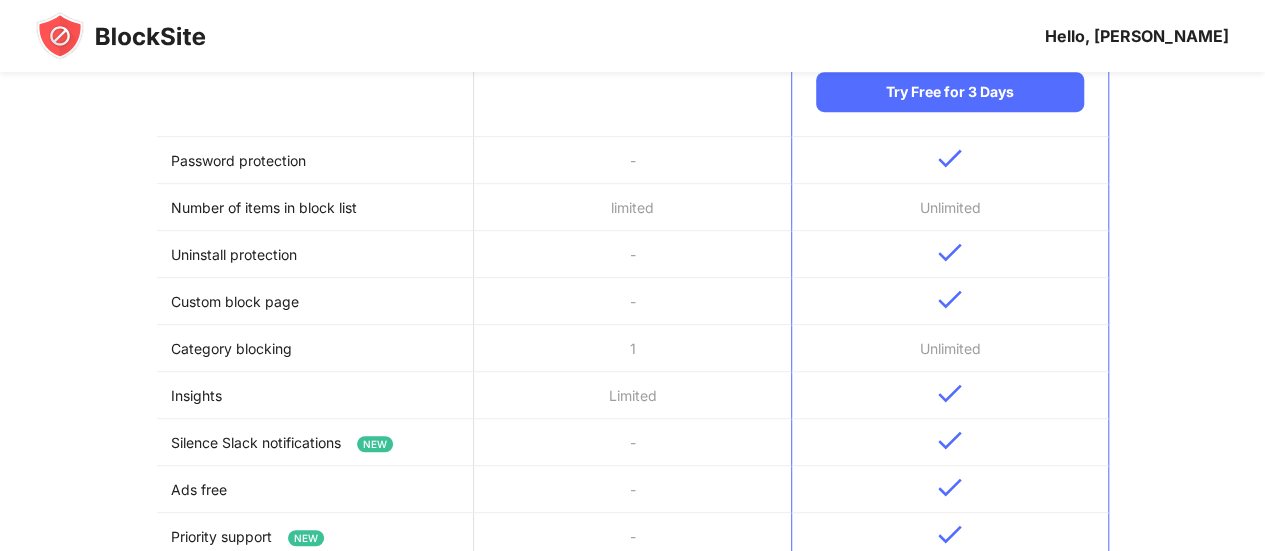 scroll, scrollTop: 1496, scrollLeft: 0, axis: vertical 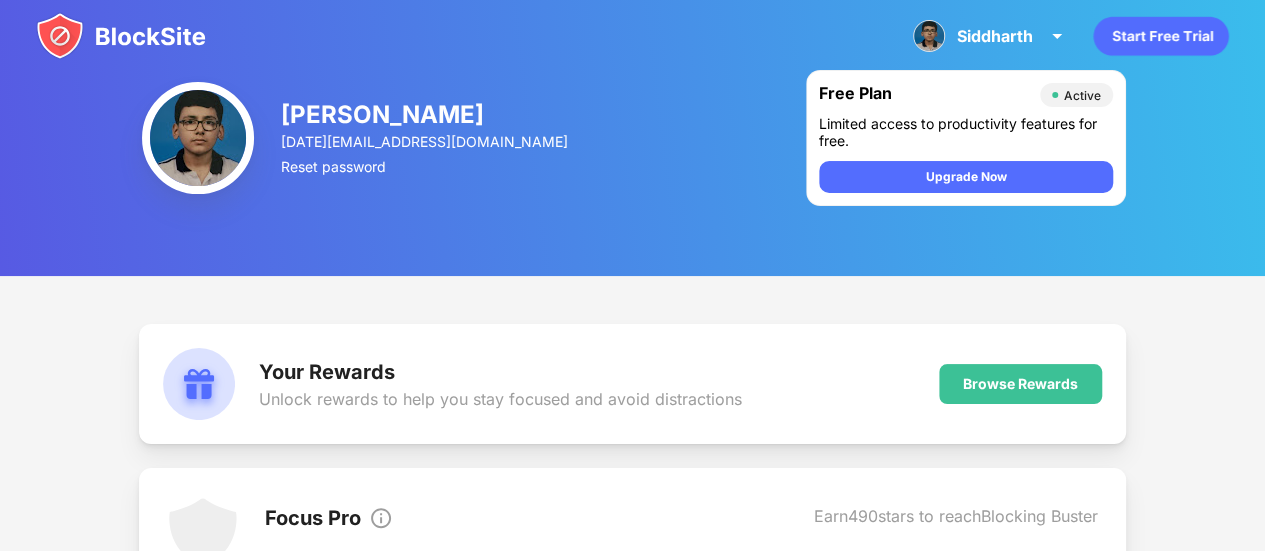 click at bounding box center (198, 138) 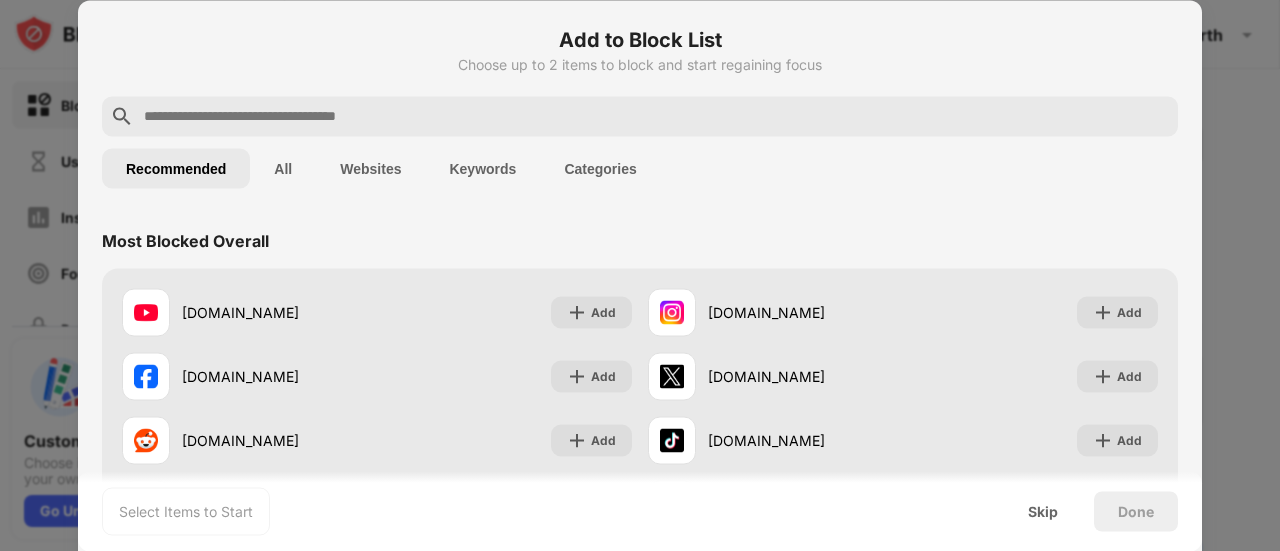 scroll, scrollTop: 60, scrollLeft: 0, axis: vertical 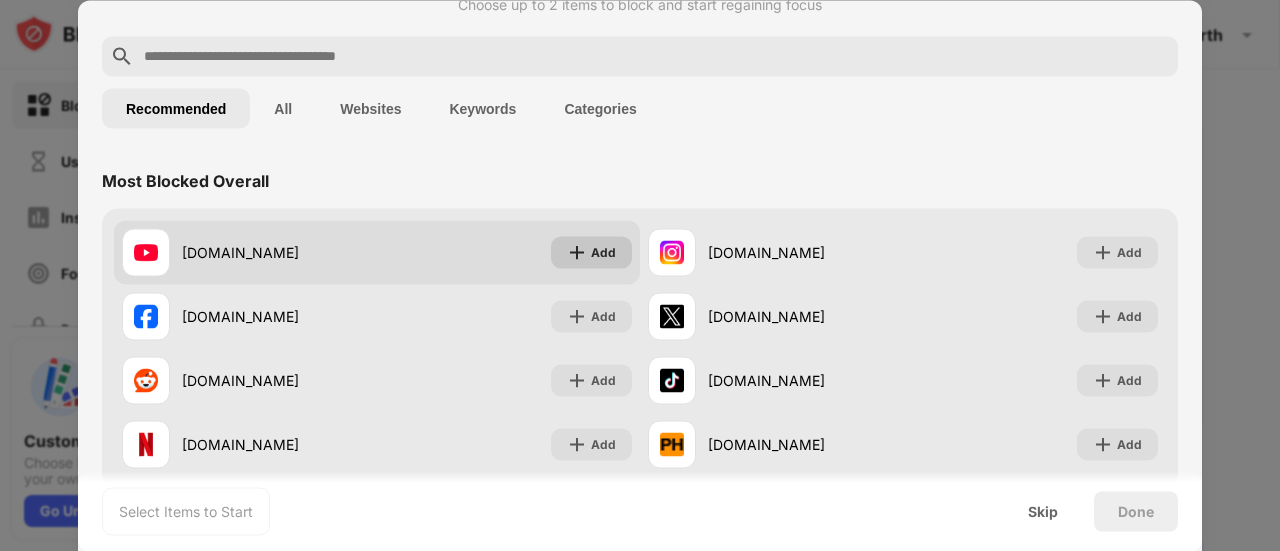 click on "Add" at bounding box center [591, 252] 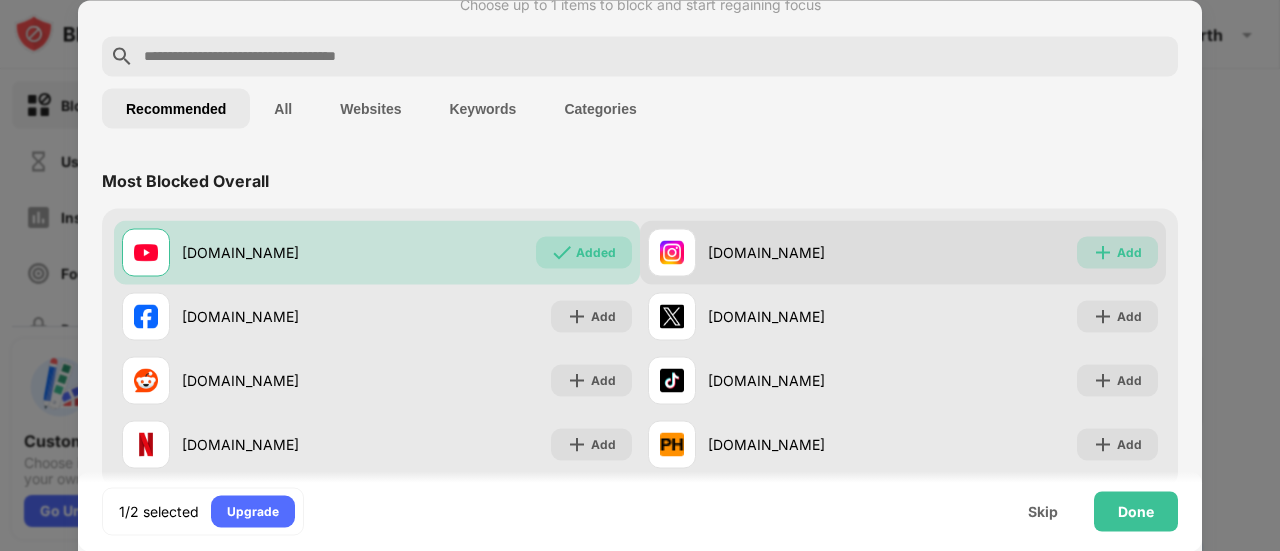 click on "Add" at bounding box center [1129, 252] 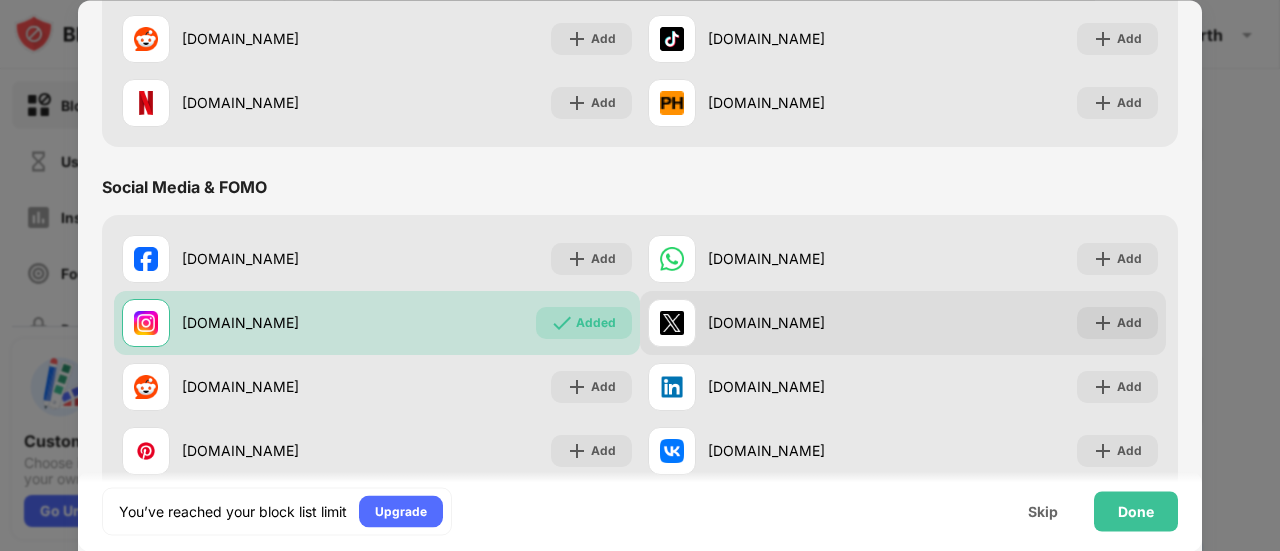 scroll, scrollTop: 444, scrollLeft: 0, axis: vertical 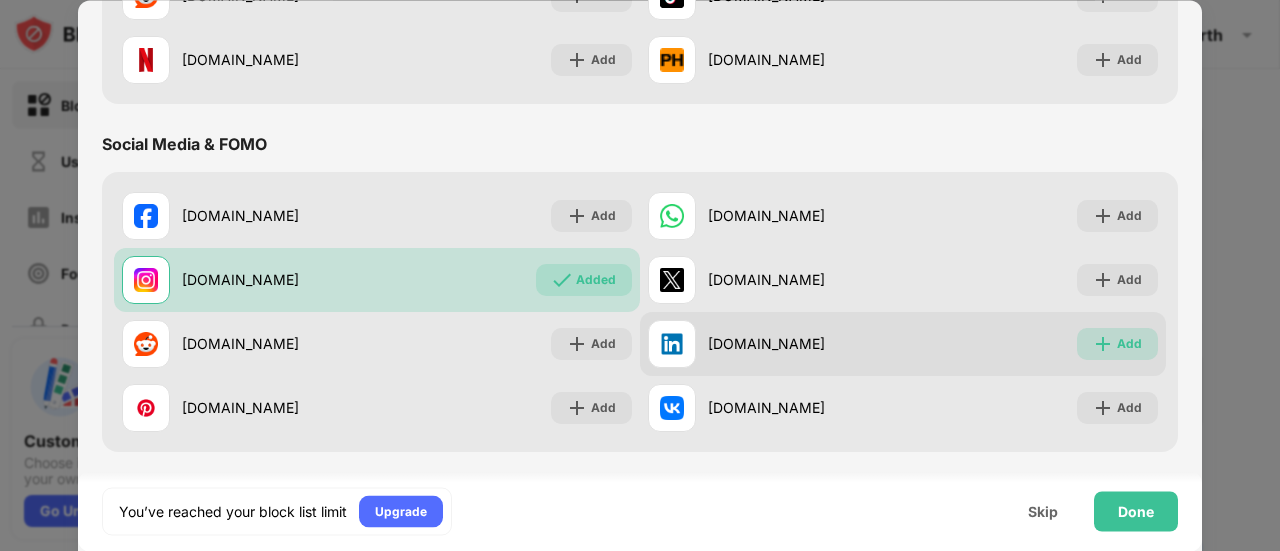 click at bounding box center (1103, 344) 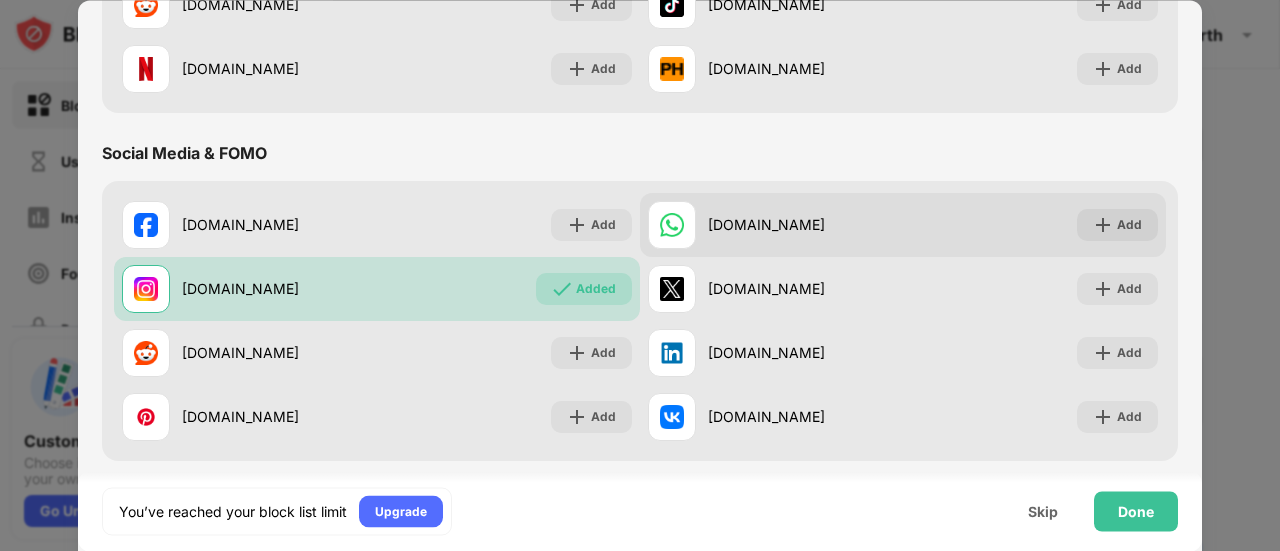 scroll, scrollTop: 0, scrollLeft: 0, axis: both 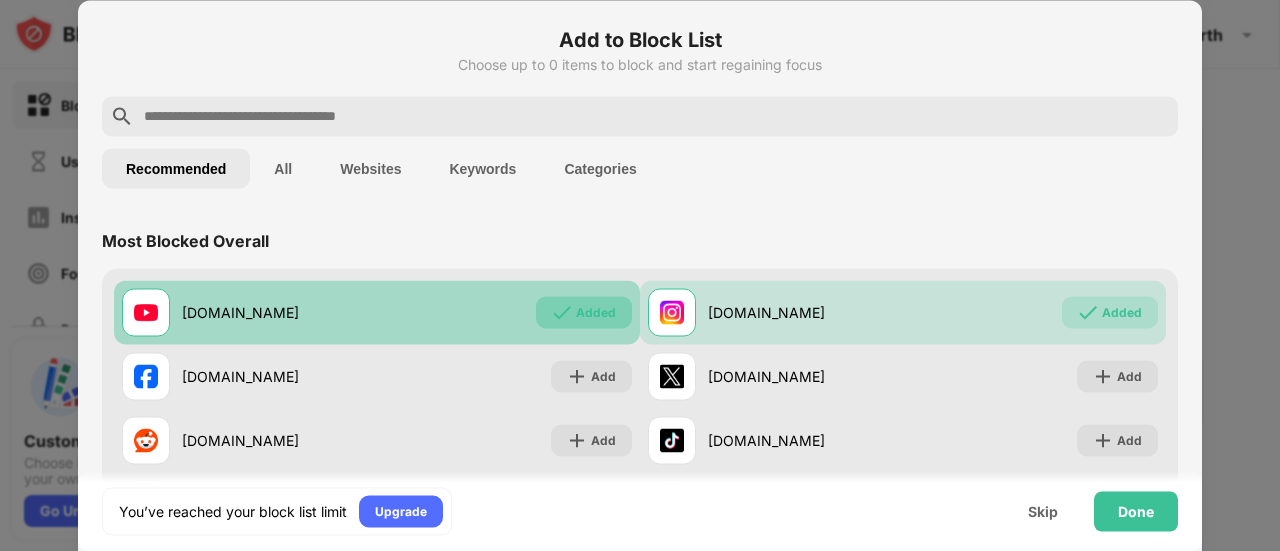 click on "Added" at bounding box center (596, 312) 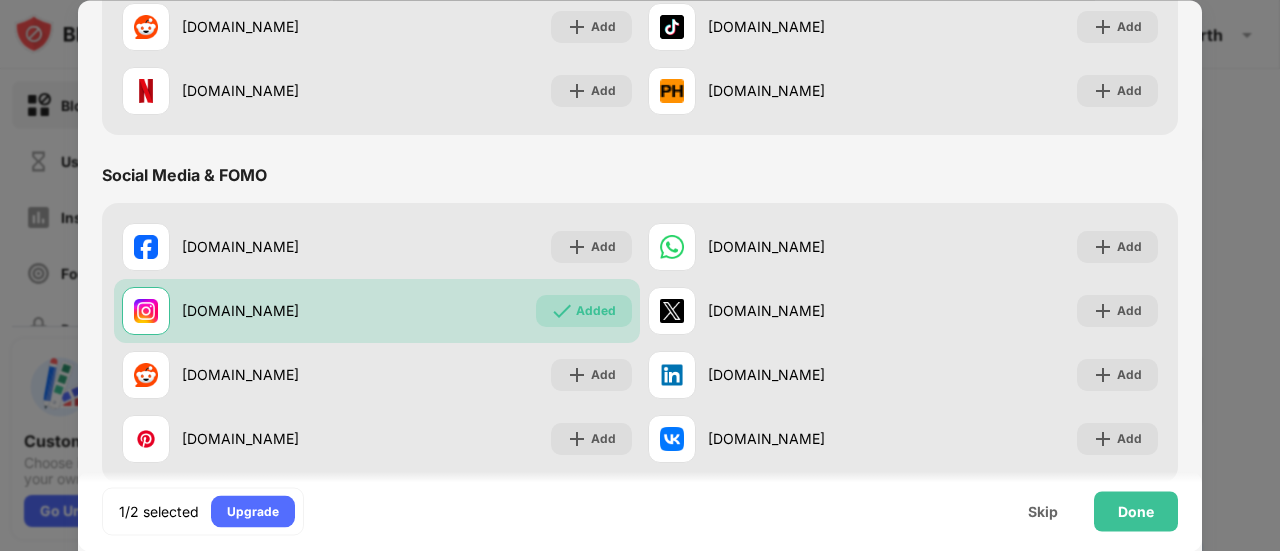 scroll, scrollTop: 473, scrollLeft: 0, axis: vertical 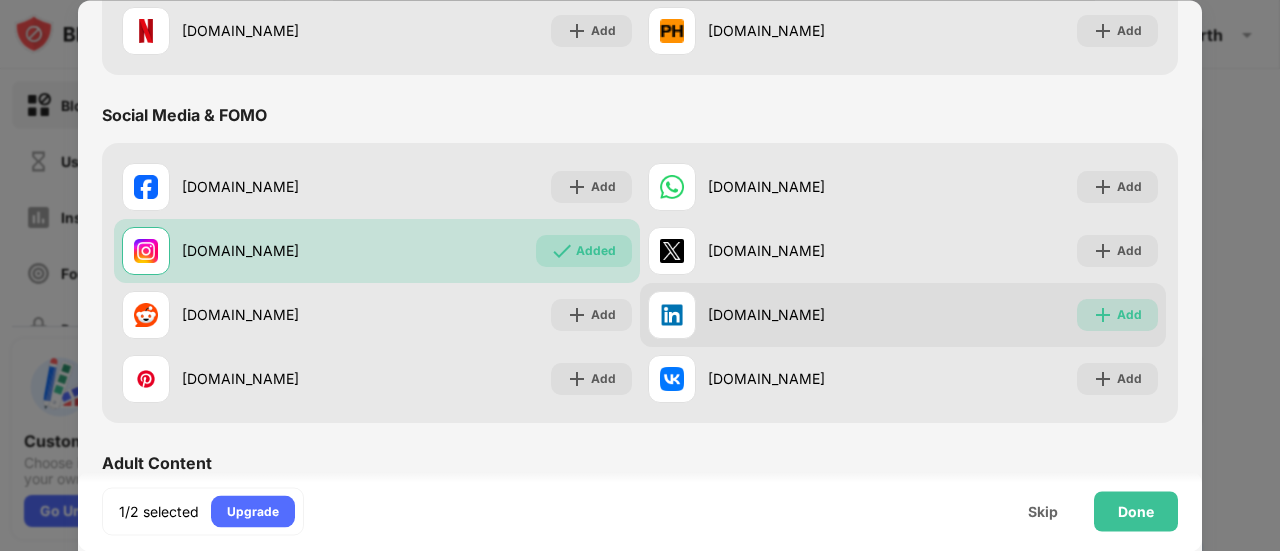 click on "Add" at bounding box center (1117, 315) 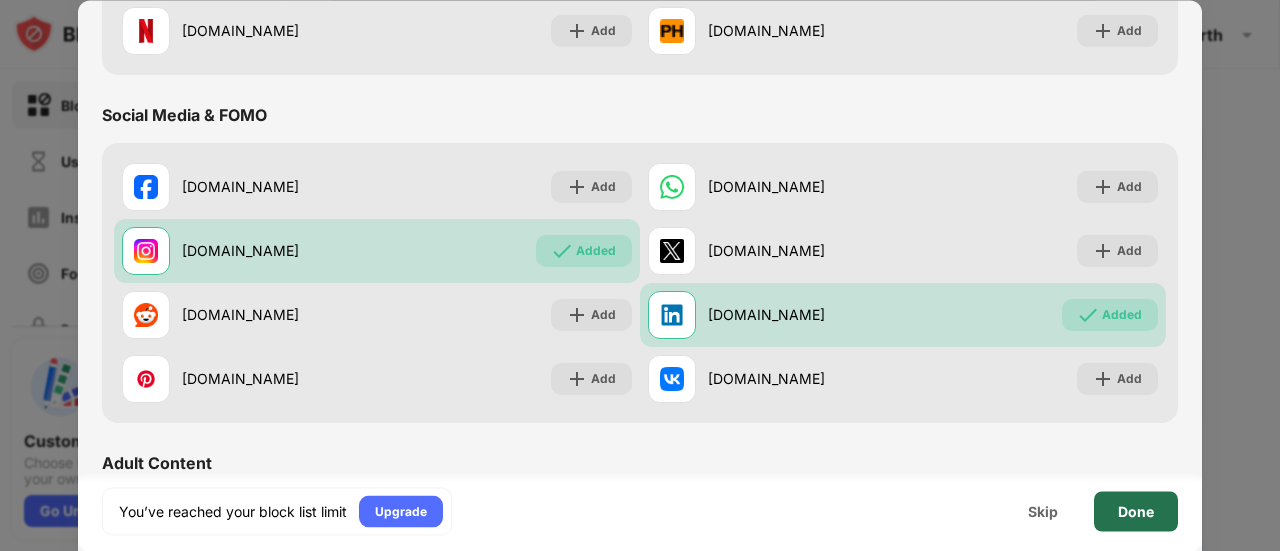 click on "Done" at bounding box center (1136, 511) 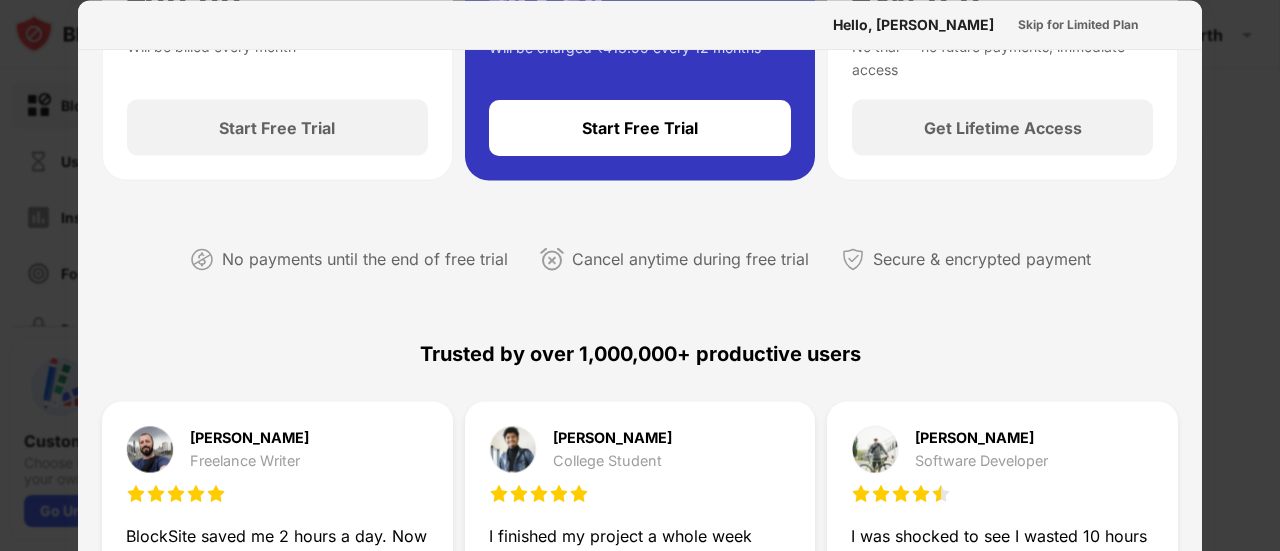scroll, scrollTop: 0, scrollLeft: 0, axis: both 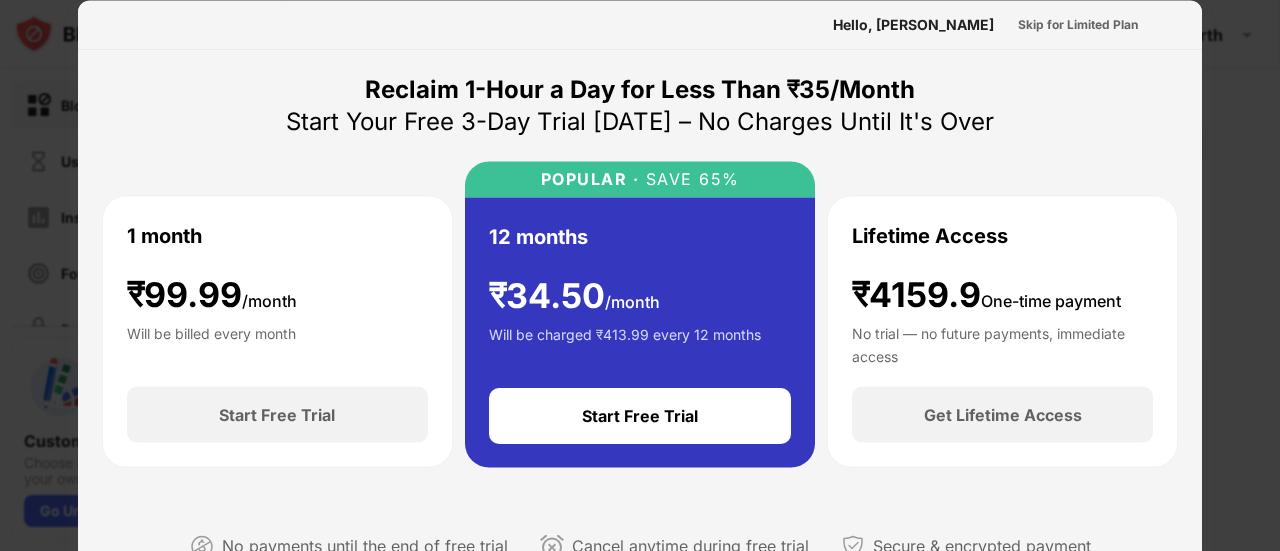 click on "Reclaim 1-Hour a Day for Less Than ₹35/Month Start Your Free 3-Day Trial Today – No Charges Until It's Over 1 month ₹ 99.99  /month Will be billed every month Start Free Trial POPULAR ·   SAVE 65% 12 months ₹ 34.50  /month Will be charged ₹413.99 every 12 months Start Free Trial Lifetime Access ₹4159.9  One-time payment No trial — no future payments, immediate access Get Lifetime Access No payments until the end of free trial Cancel anytime during free trial Secure & encrypted payment Trusted by over 1,000,000+ productive users Mark Johnson Freelance Writer BlockSite saved me 2 hours a day. Now I spend more time with my family and less time doom-scrolling. Rajesh Patel College Student I finished my project a whole week earlier thanks to BlockSite. No more endless Reddit holes. David Rodriguez Software Developer I was shocked to see I wasted 10 hours a week on social media. BlockSite helped me stop.   As seen on   Featured by   Featured by   As seen on Subscription FAQ" at bounding box center (640, 832) 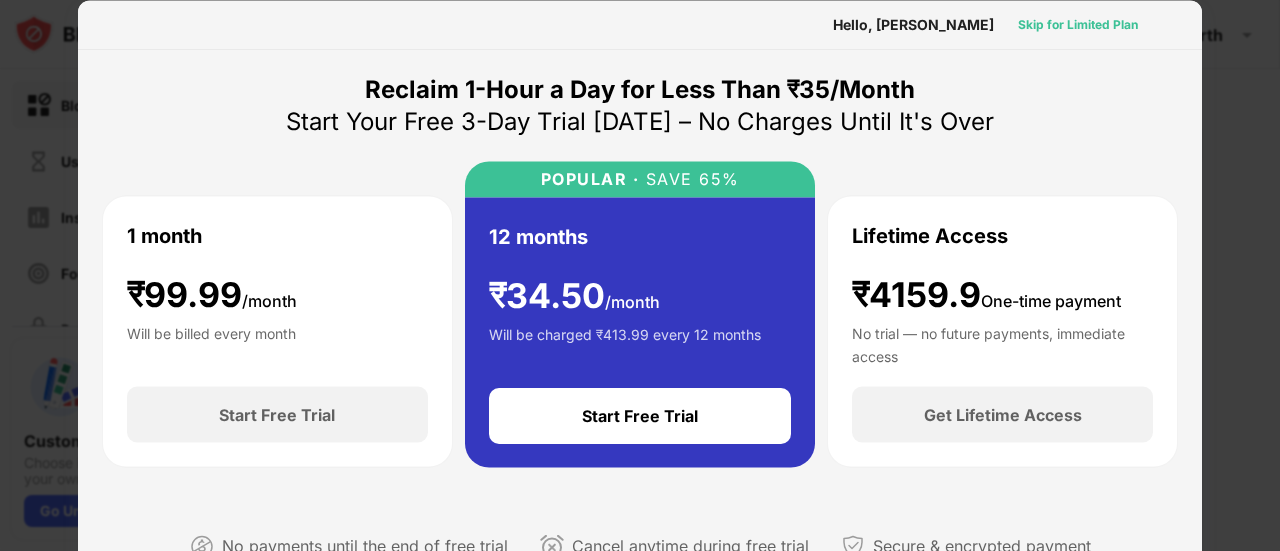click on "Skip for Limited Plan" at bounding box center [1078, 24] 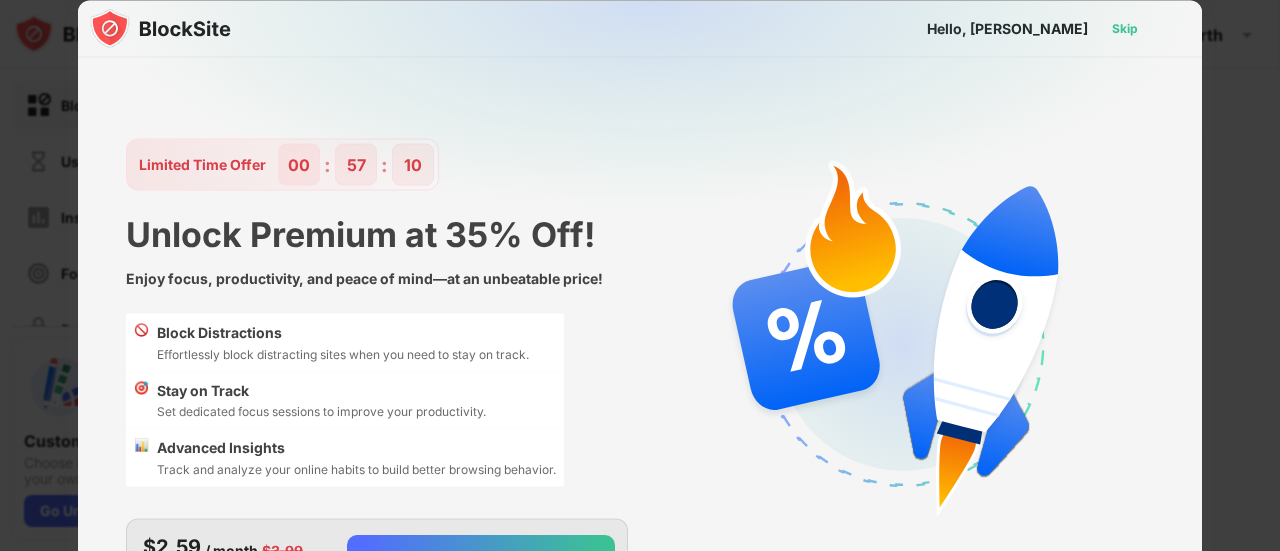 click on "Skip" at bounding box center [1125, 28] 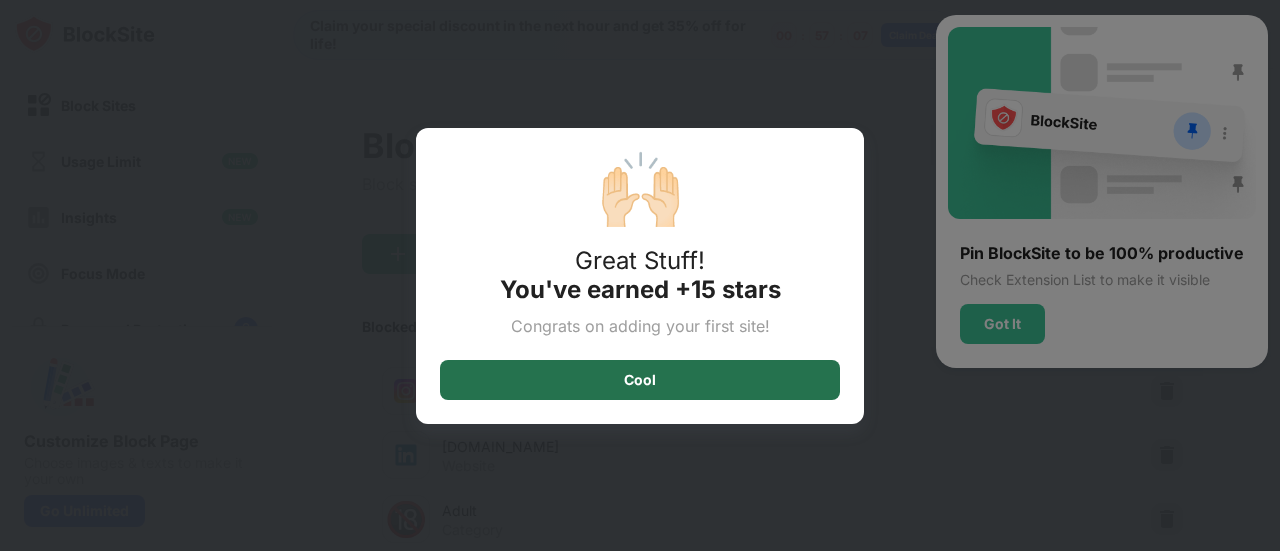click on "Cool" at bounding box center [640, 380] 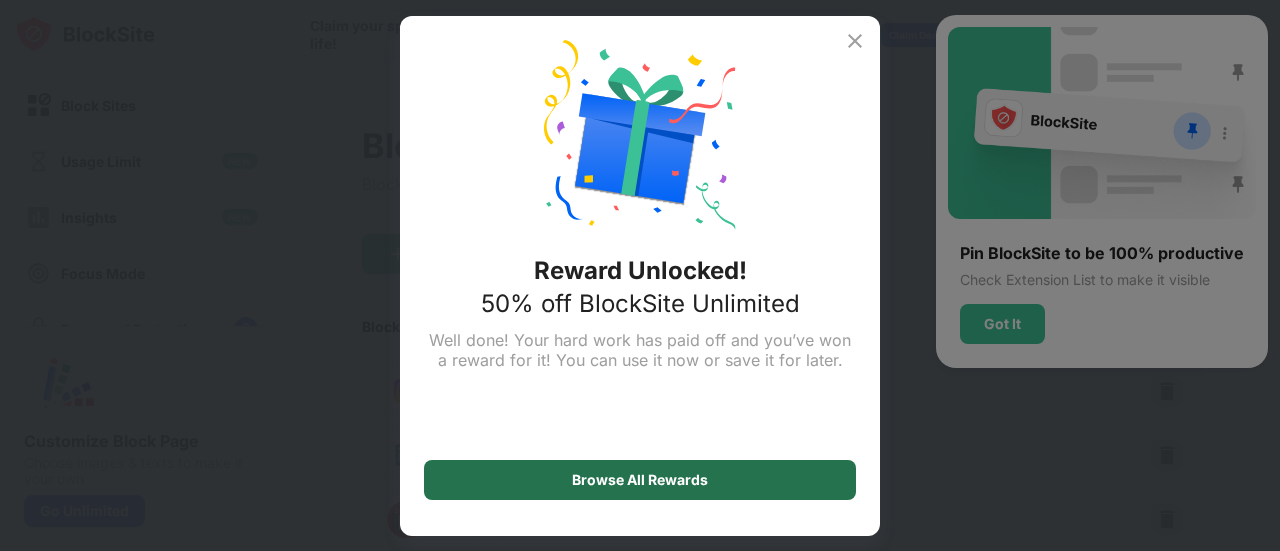 click on "Browse All Rewards" at bounding box center (640, 480) 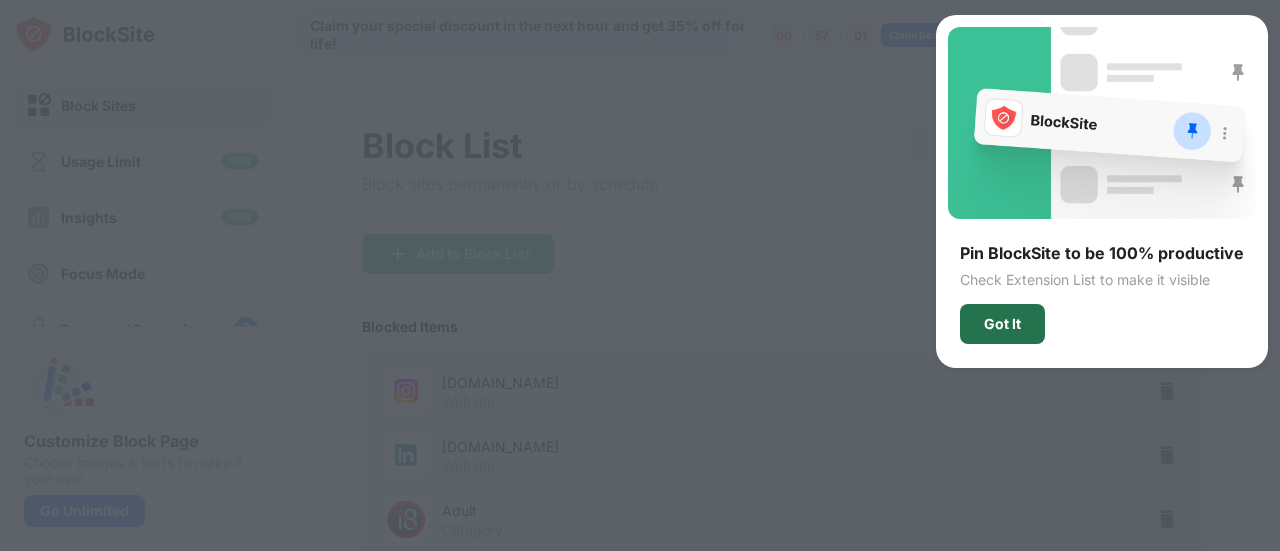 click on "Got It" at bounding box center [1002, 324] 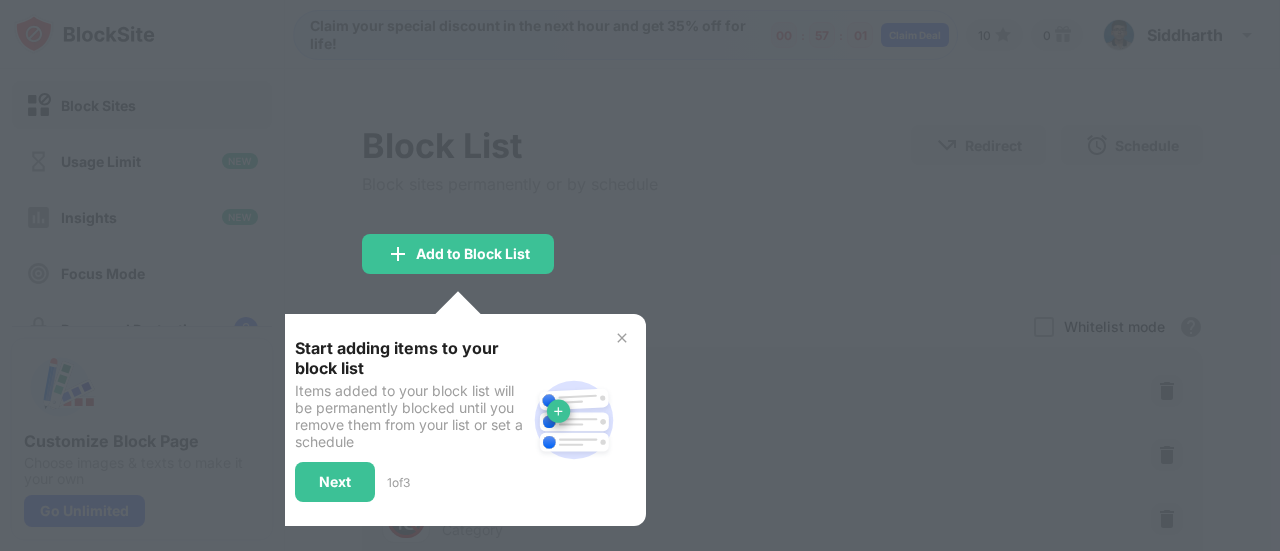 click at bounding box center [640, 275] 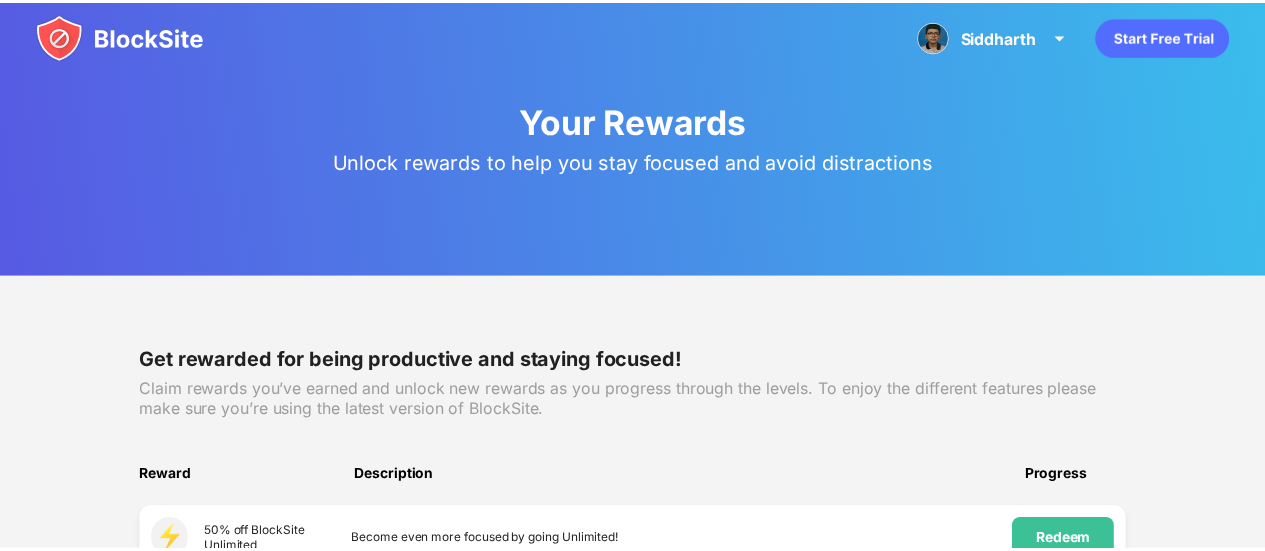 scroll, scrollTop: 0, scrollLeft: 0, axis: both 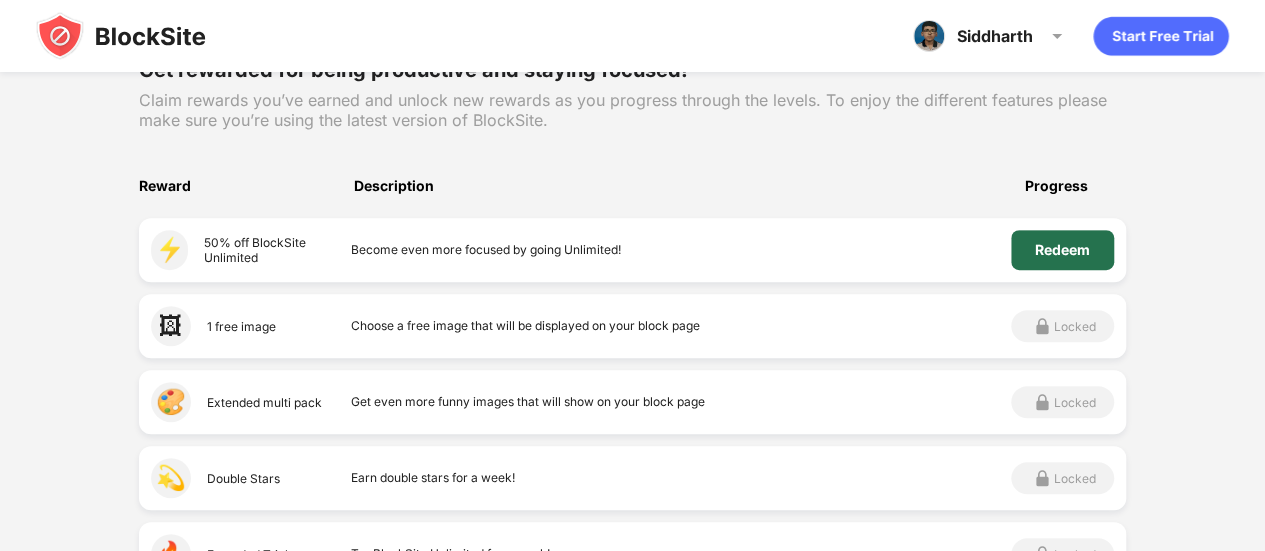click on "Redeem" at bounding box center (1062, 250) 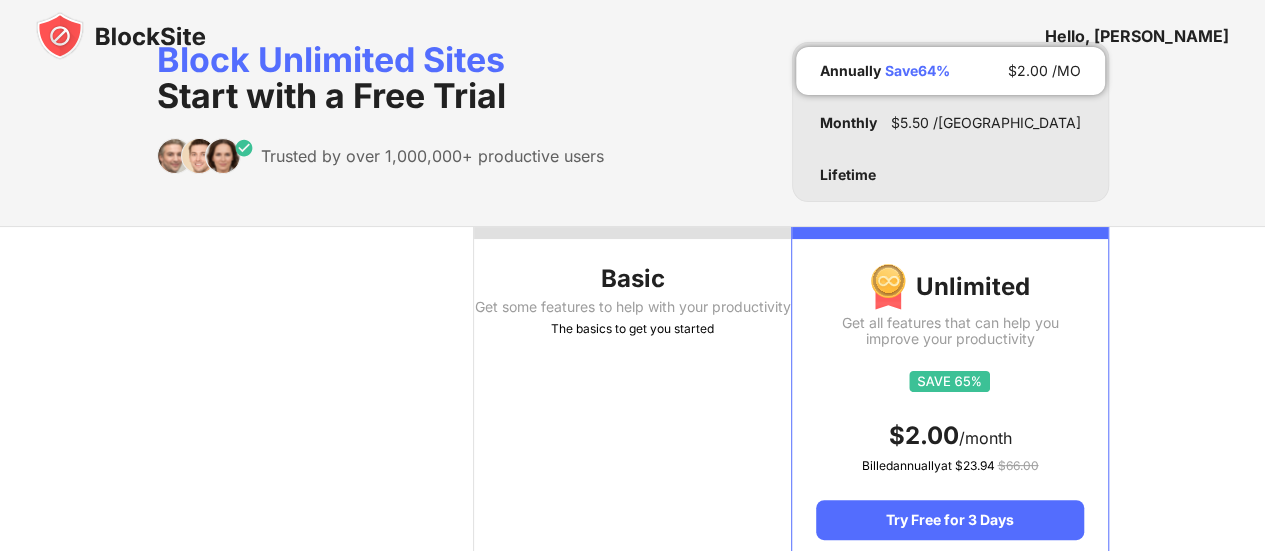 scroll, scrollTop: 0, scrollLeft: 0, axis: both 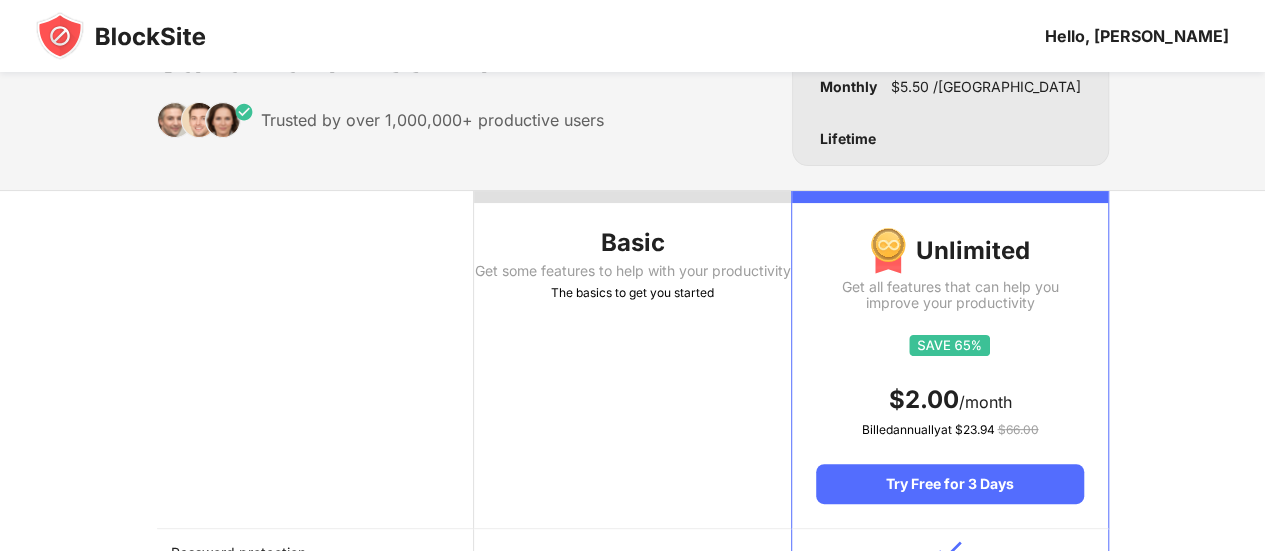 click on "The basics to get you started" at bounding box center (632, 293) 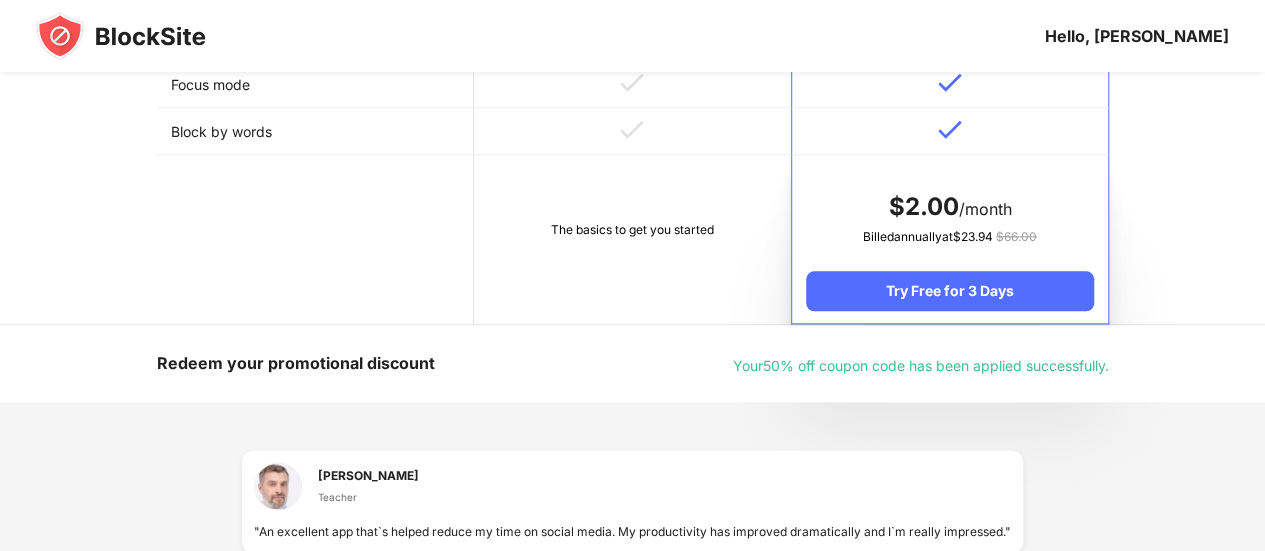 scroll, scrollTop: 1122, scrollLeft: 0, axis: vertical 